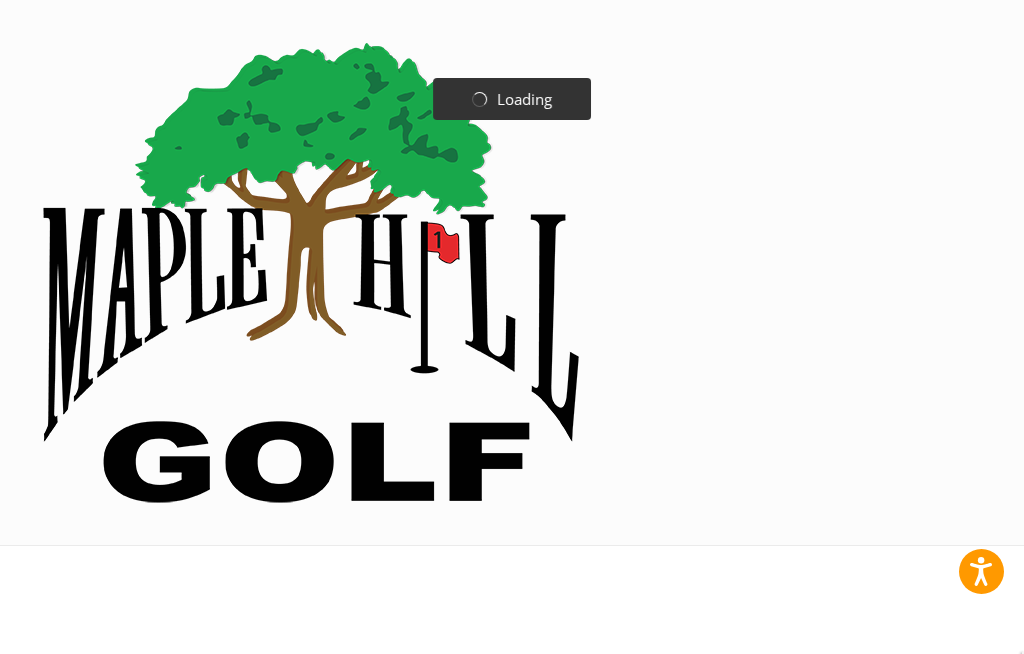 scroll, scrollTop: 0, scrollLeft: 0, axis: both 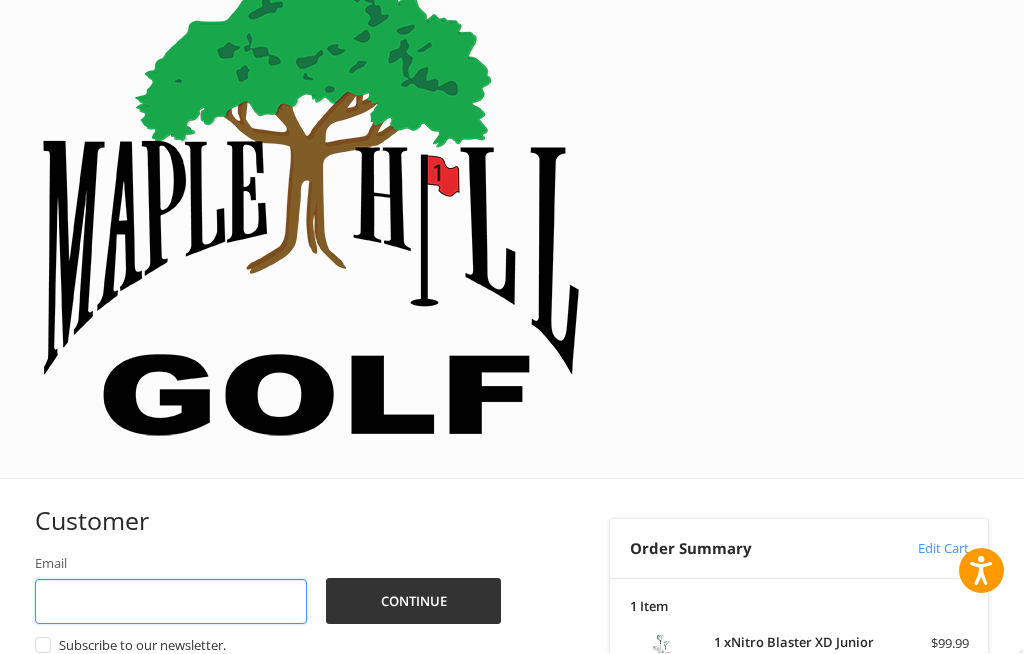 click on "Email" at bounding box center (171, 602) 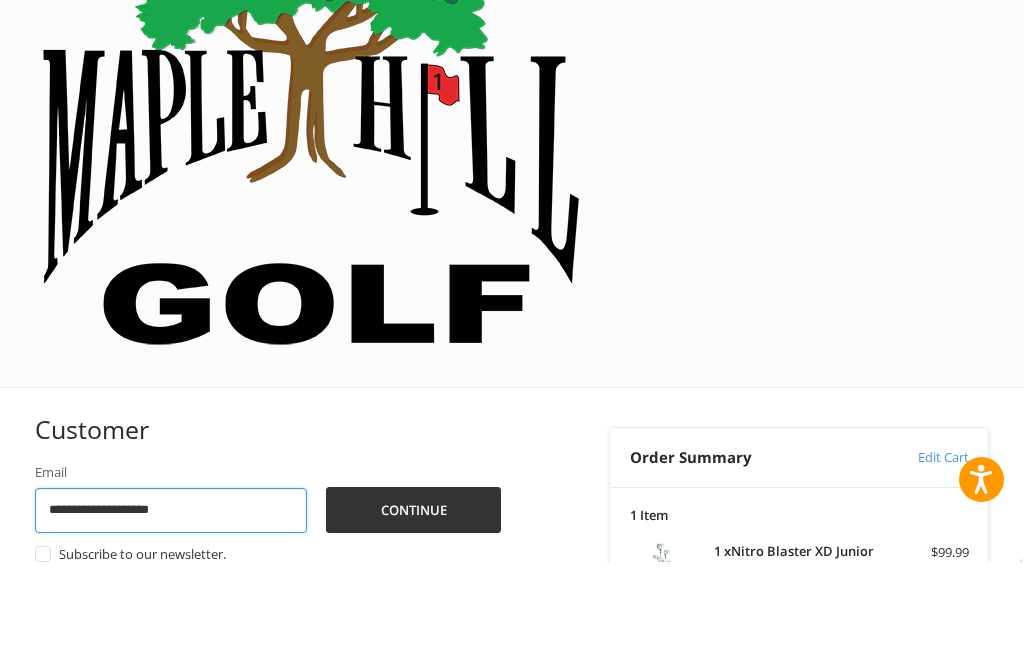 type on "**********" 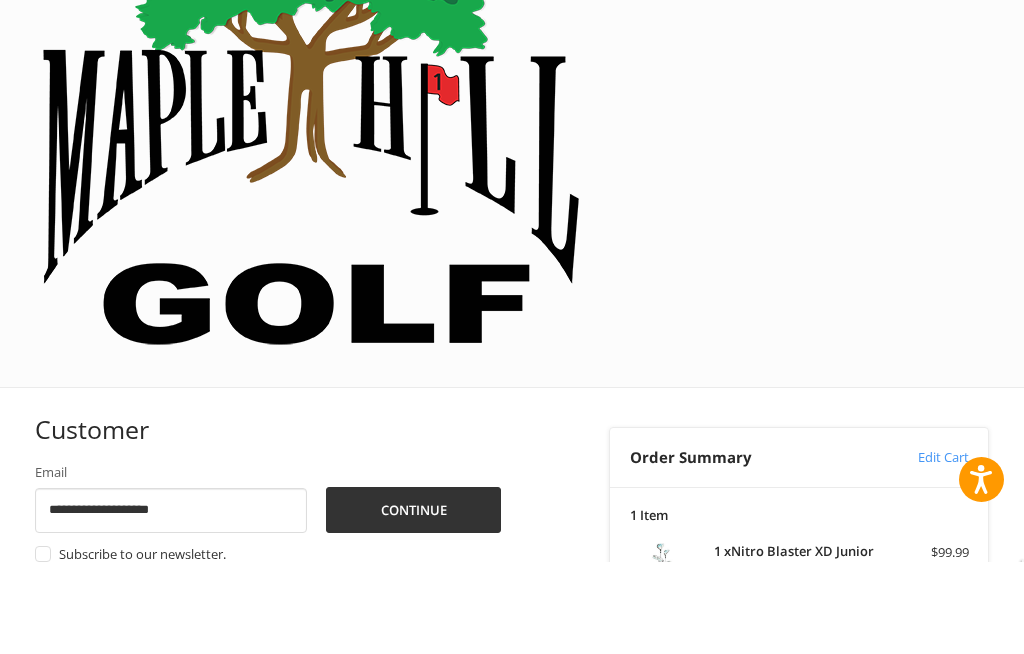 click on "Continue" at bounding box center (413, 602) 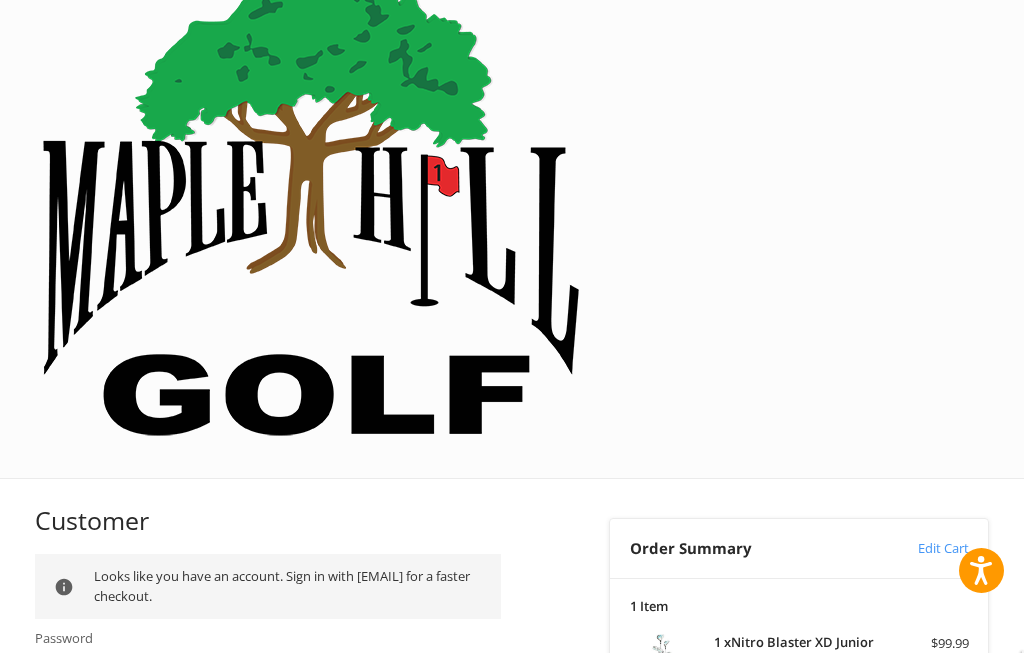 scroll, scrollTop: 67, scrollLeft: 0, axis: vertical 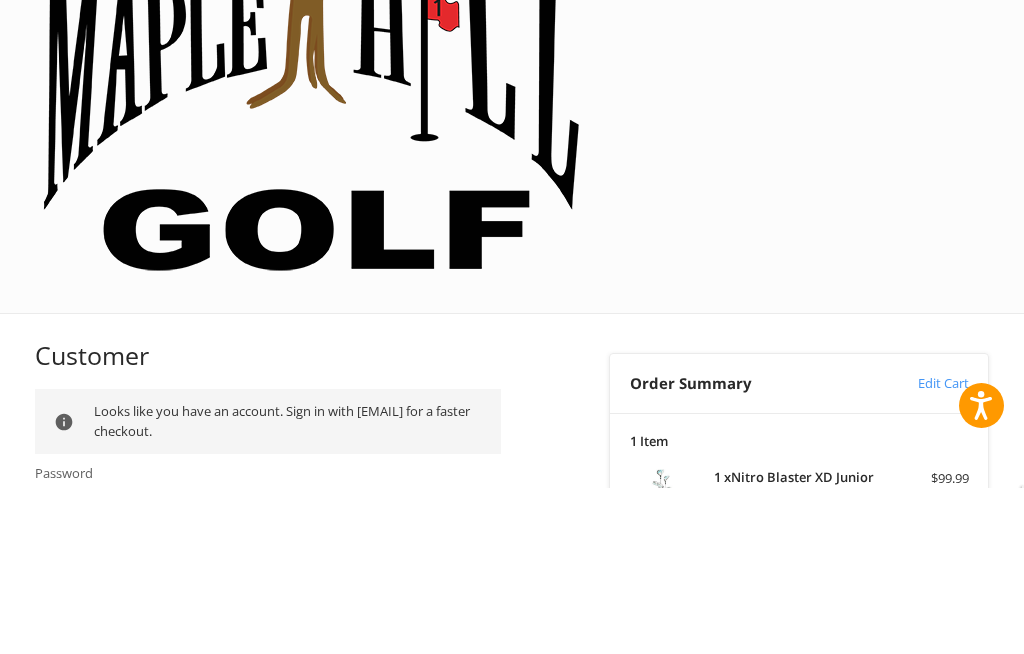 click on "Sign In" at bounding box center (89, 778) 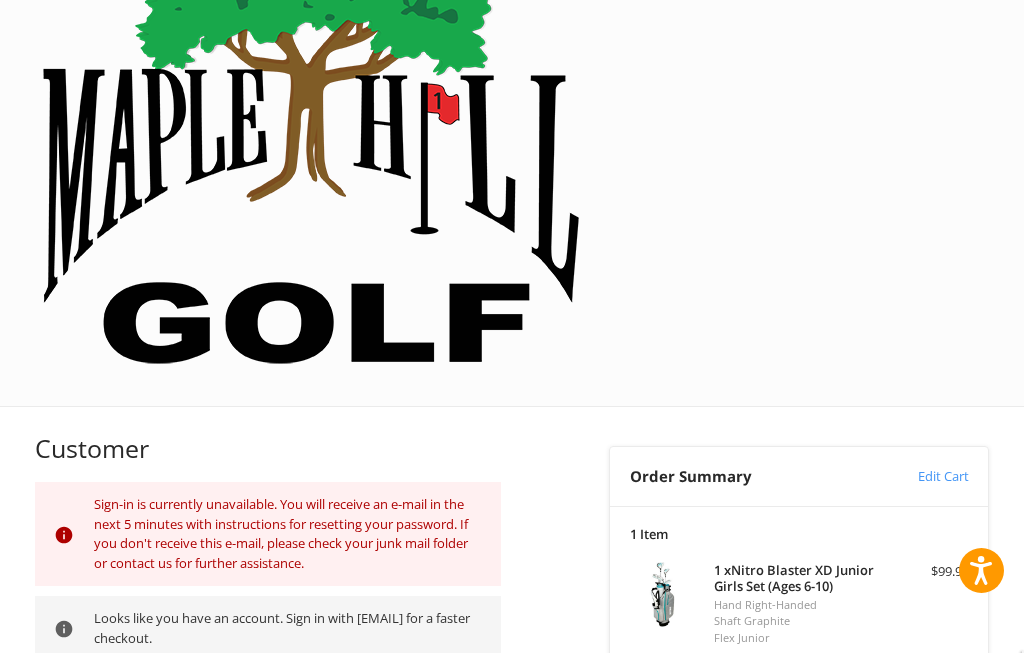 scroll, scrollTop: 139, scrollLeft: 0, axis: vertical 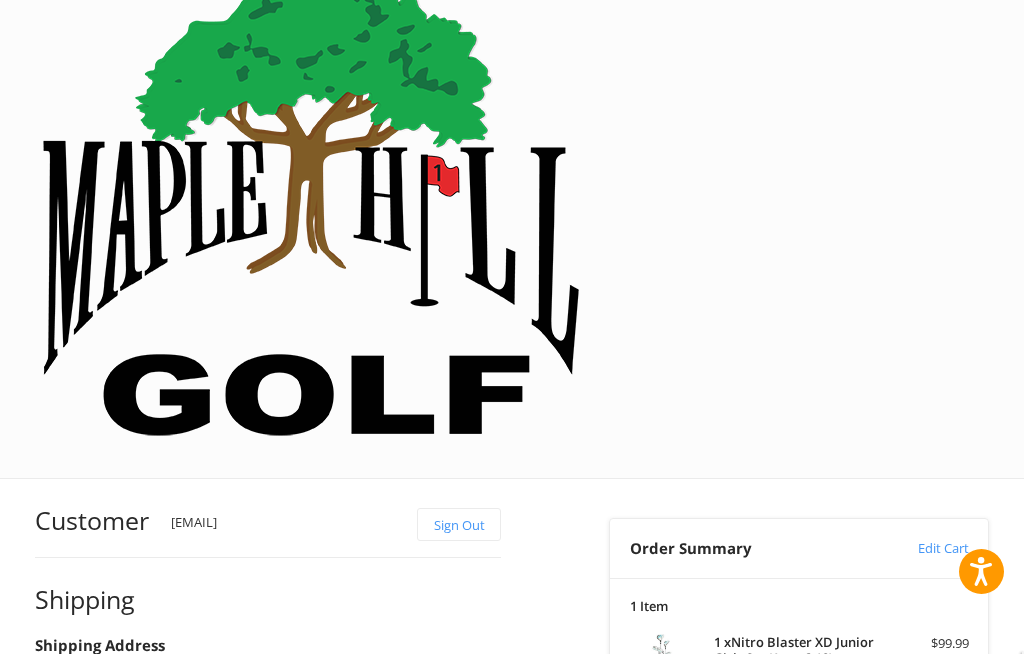 click on "Send me news and special offers via text message*" at bounding box center (268, 797) 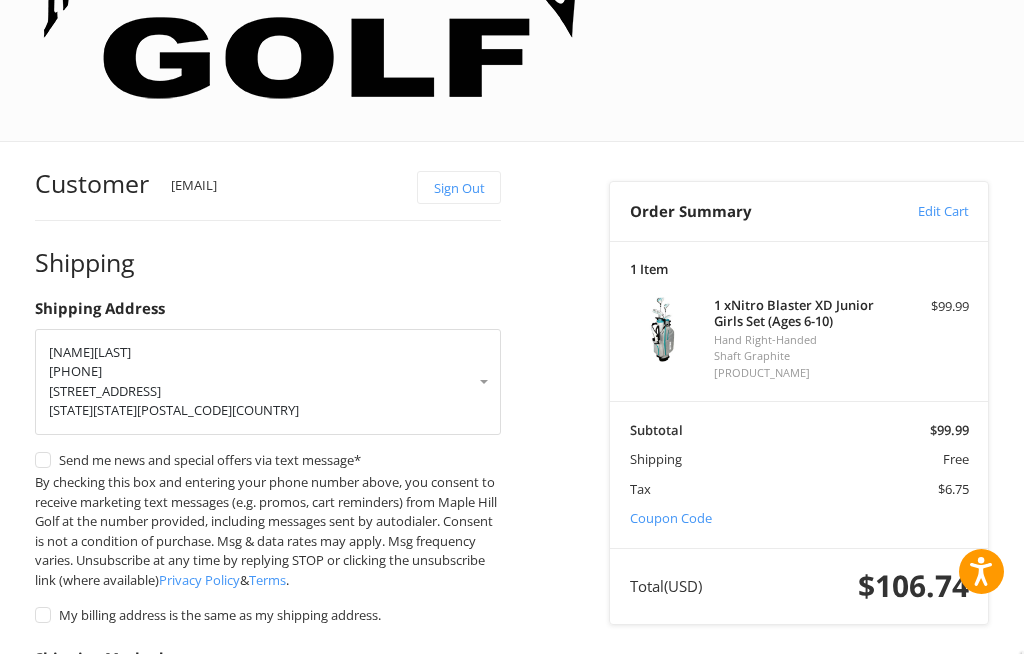 scroll, scrollTop: 467, scrollLeft: 0, axis: vertical 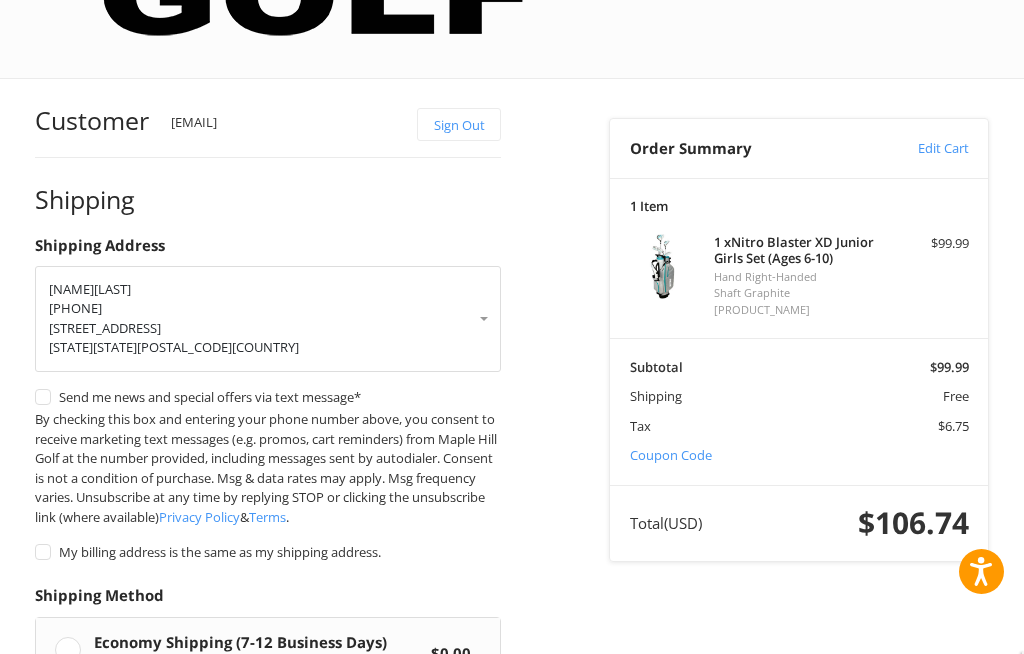 click on "Continue" at bounding box center [98, 859] 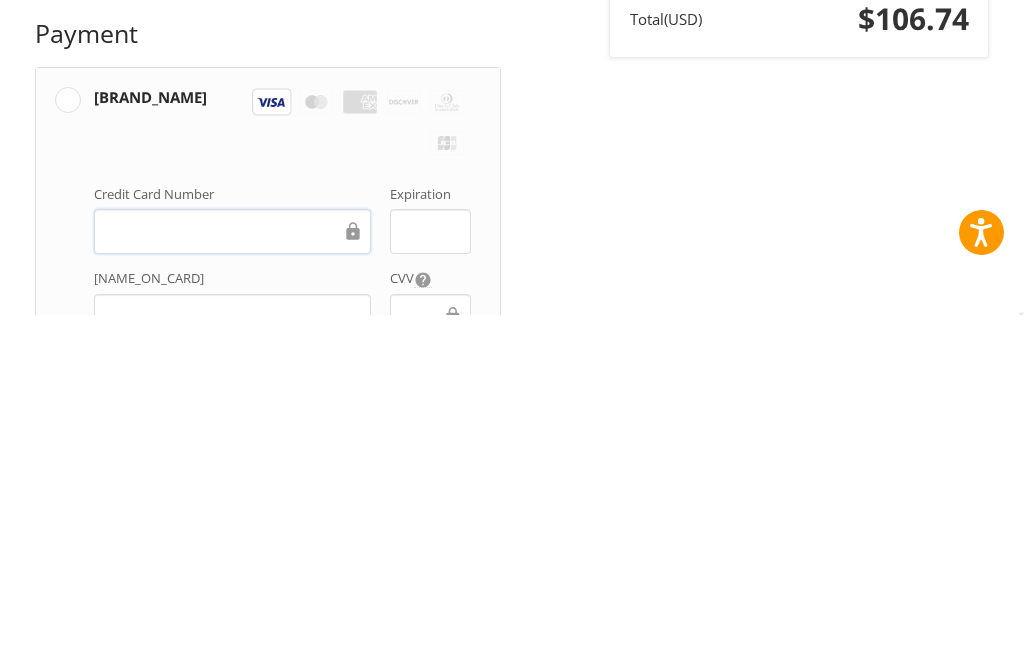scroll, scrollTop: 637, scrollLeft: 0, axis: vertical 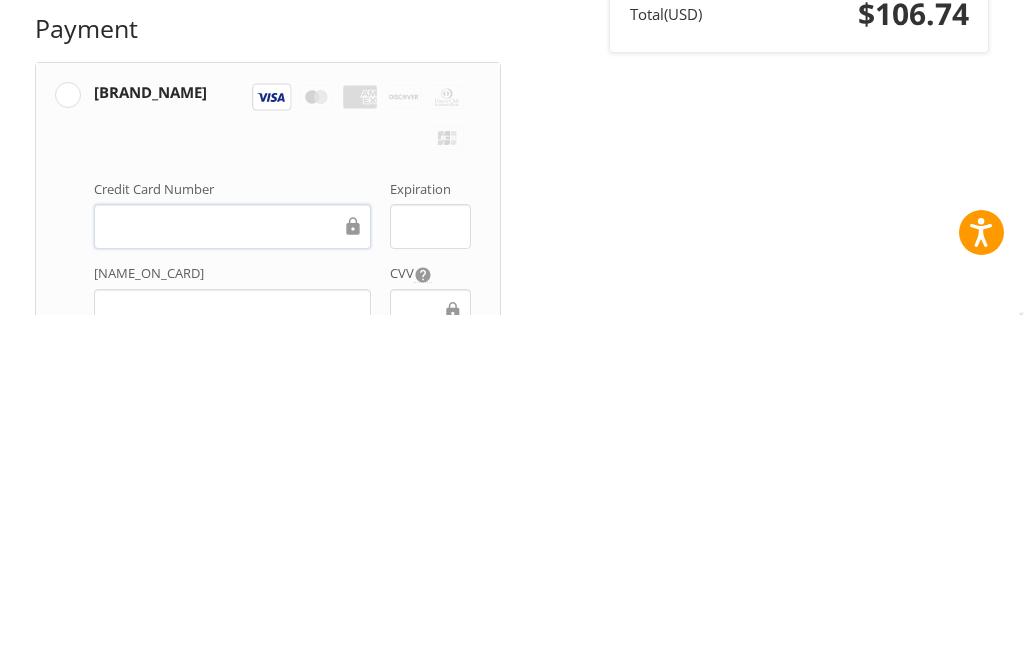 click on "Place Order" at bounding box center [268, 969] 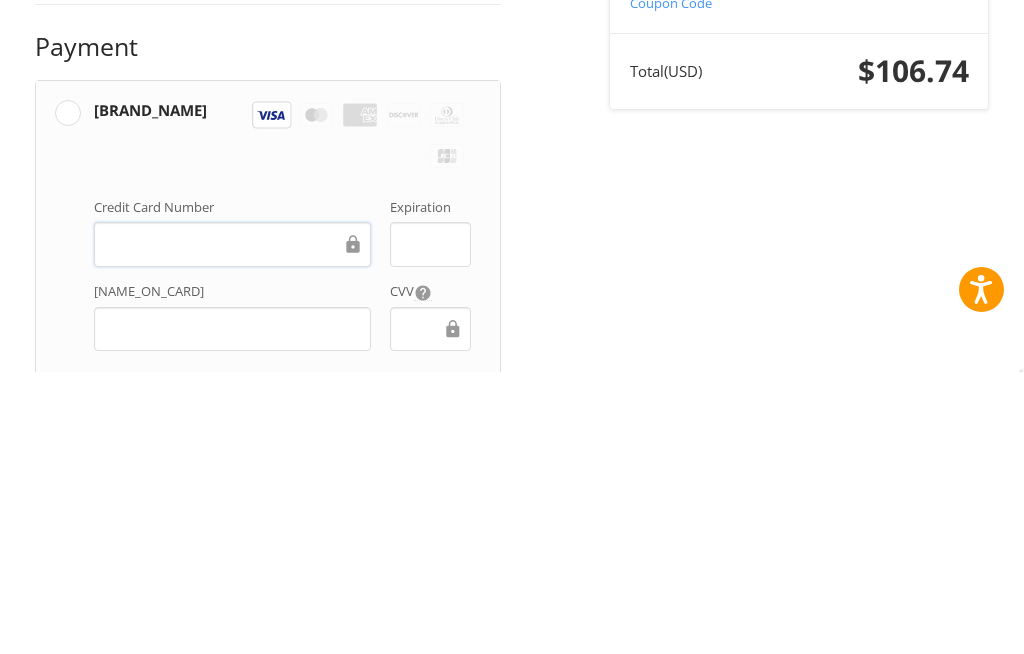 scroll, scrollTop: 511, scrollLeft: 0, axis: vertical 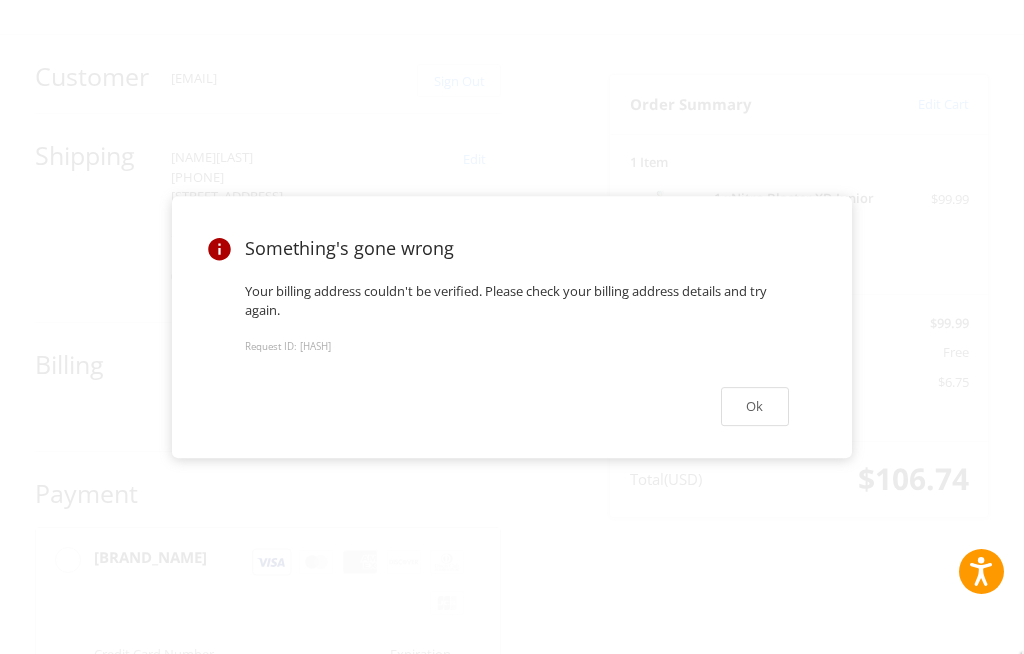 click on "Ok" at bounding box center (755, 406) 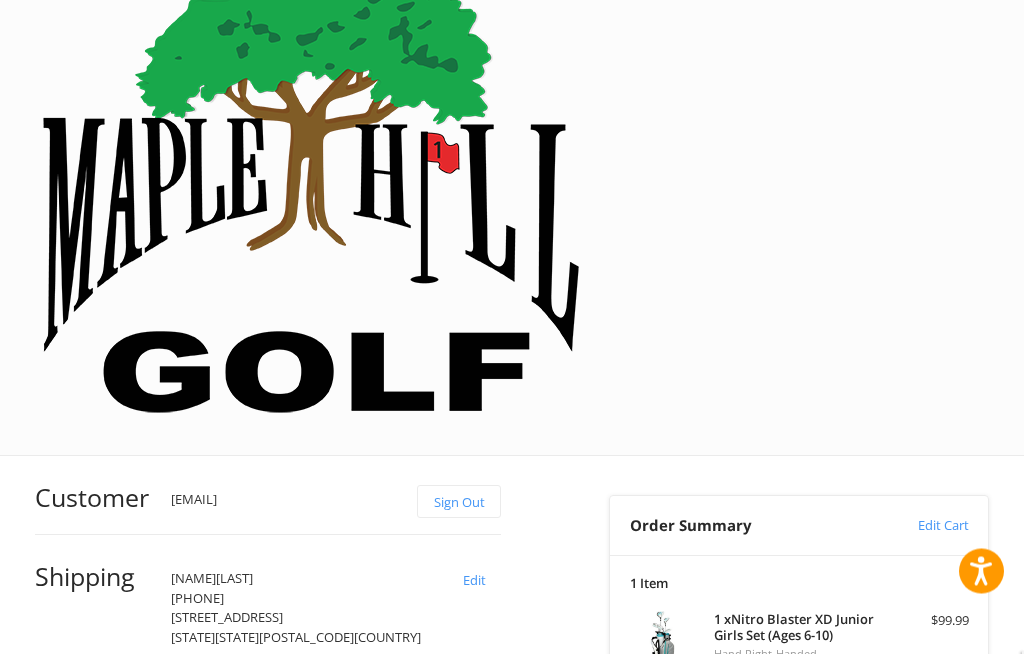 scroll, scrollTop: 90, scrollLeft: 0, axis: vertical 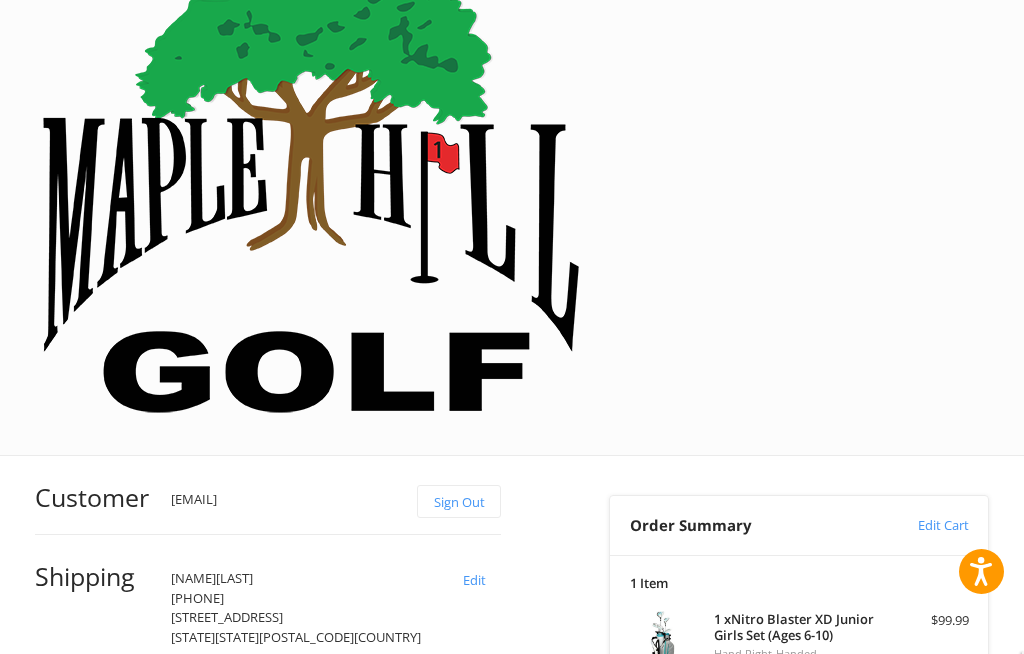 click on "Edit" at bounding box center [474, 788] 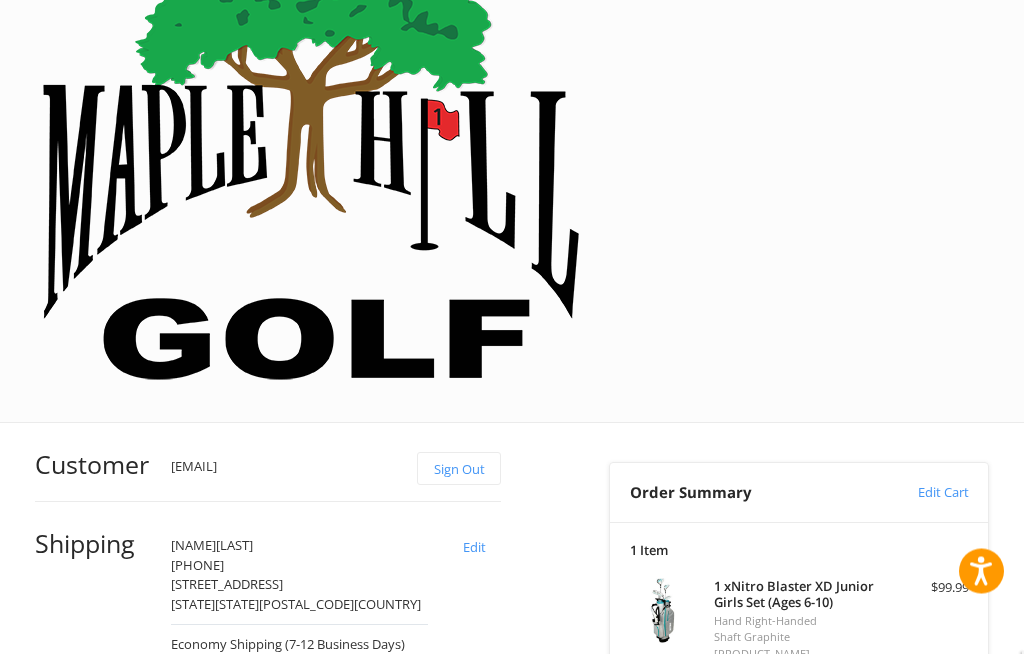 scroll, scrollTop: 218, scrollLeft: 0, axis: vertical 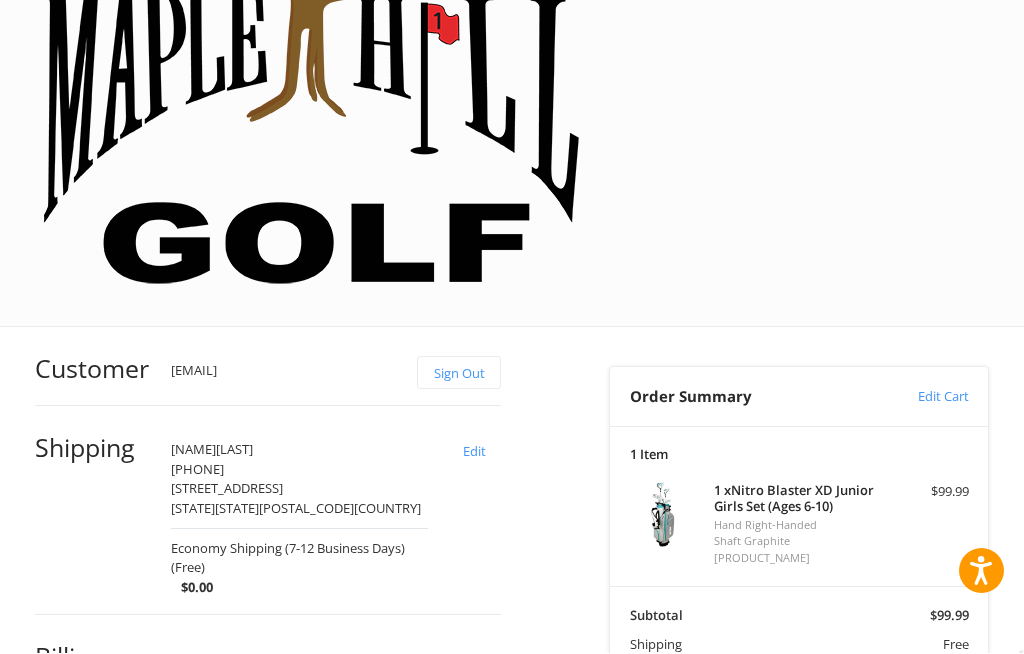 click on "[PHONE]" at bounding box center (268, 767) 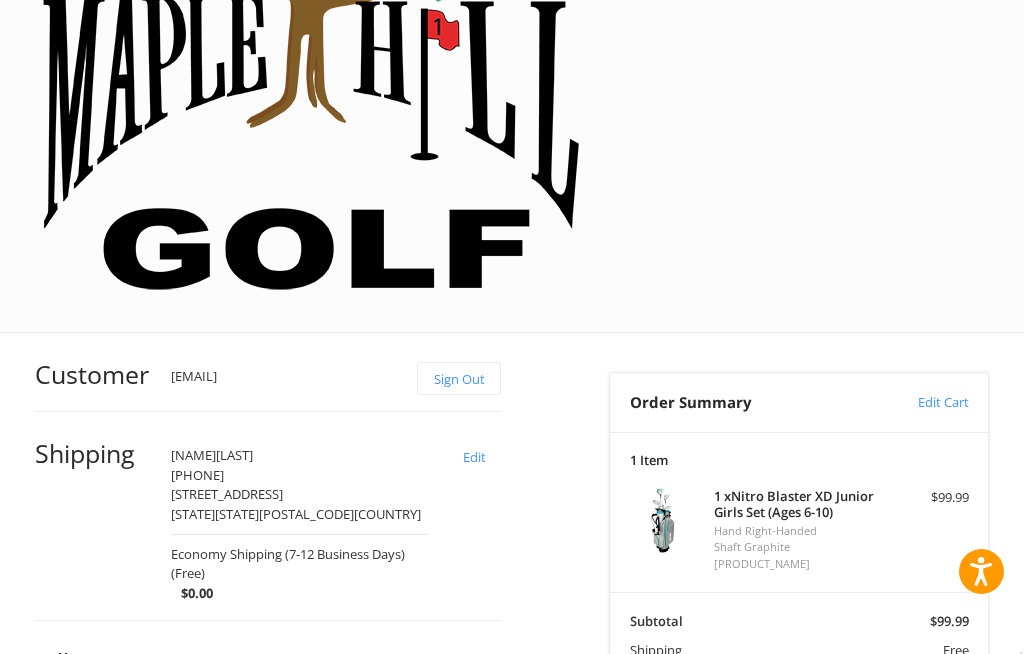 scroll, scrollTop: 210, scrollLeft: 0, axis: vertical 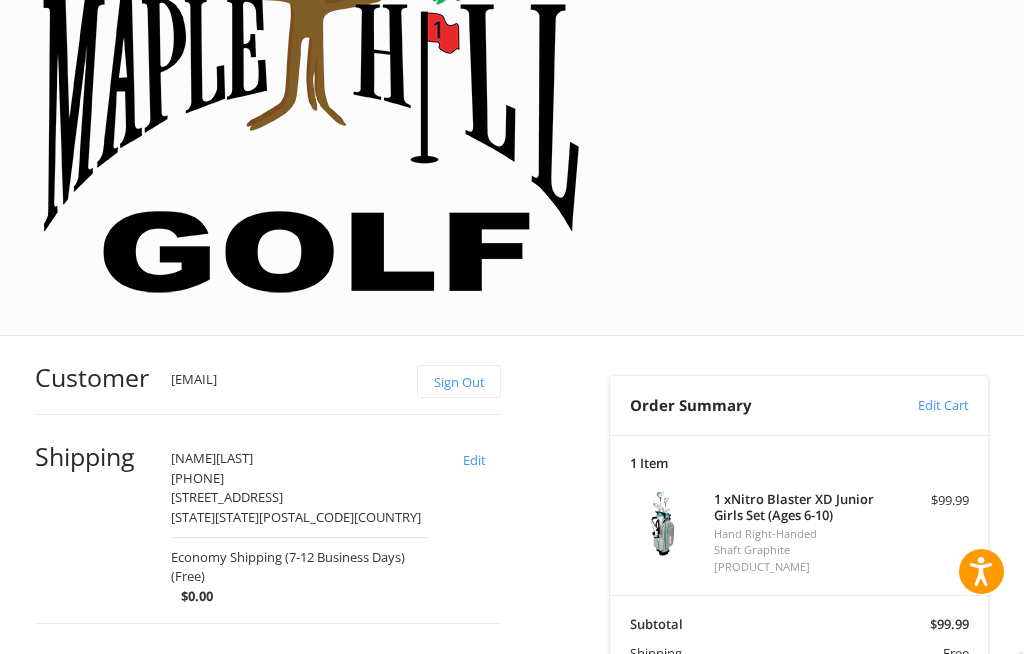 click on "[NAME]  [LAST]   [PHONE] [STREET_ADDRESS]  [STATE], [STATE], [ZIP] /  [COUNTRY]" at bounding box center (268, 784) 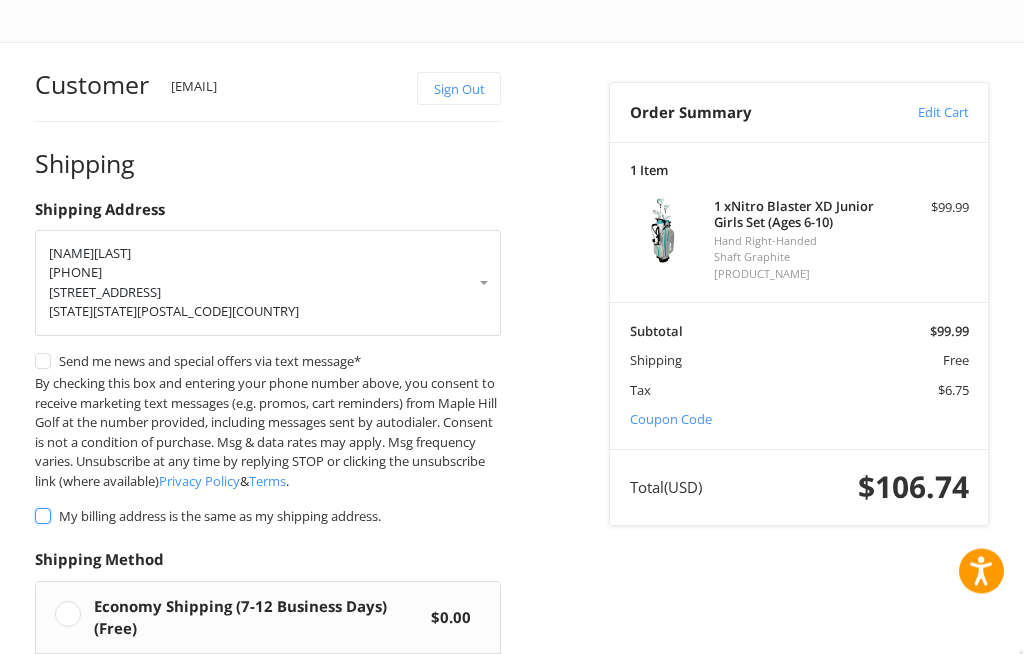 scroll, scrollTop: 537, scrollLeft: 0, axis: vertical 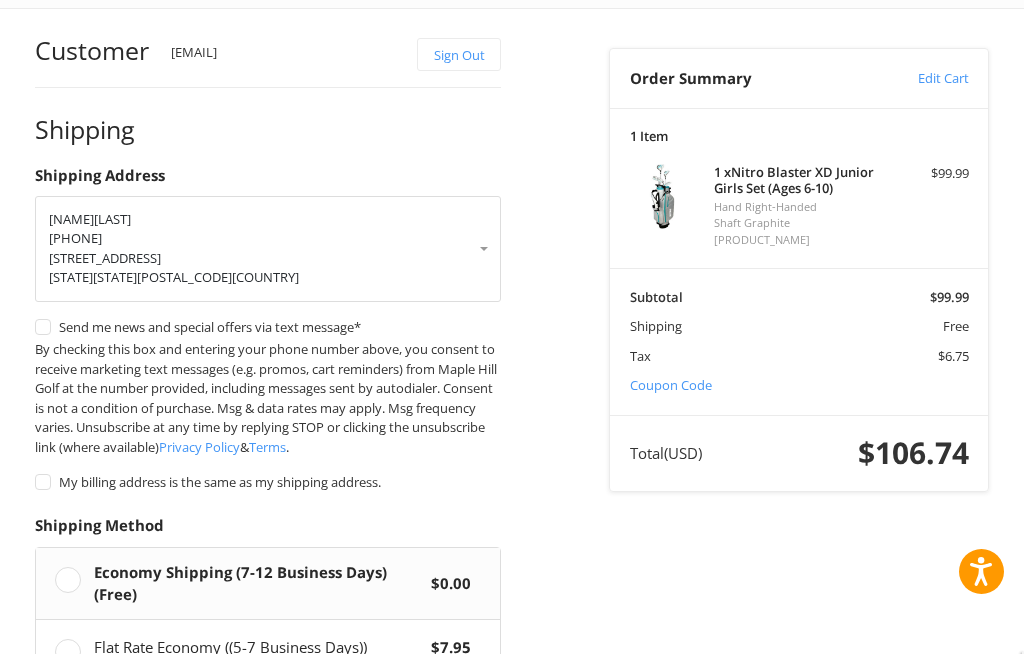 click on "Edit" at bounding box center [474, 881] 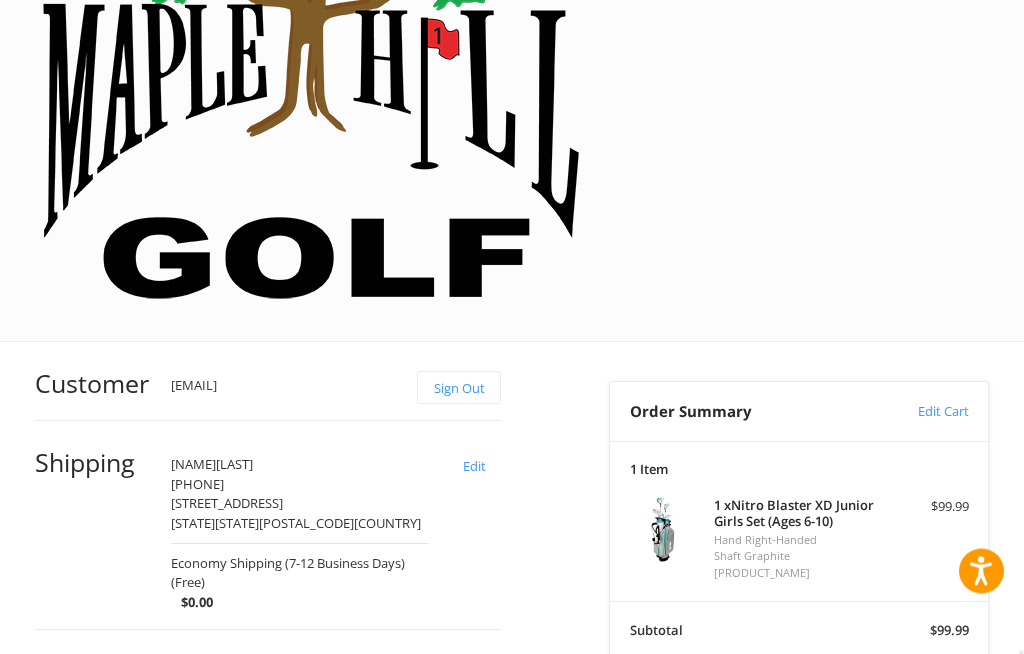 scroll, scrollTop: 218, scrollLeft: 0, axis: vertical 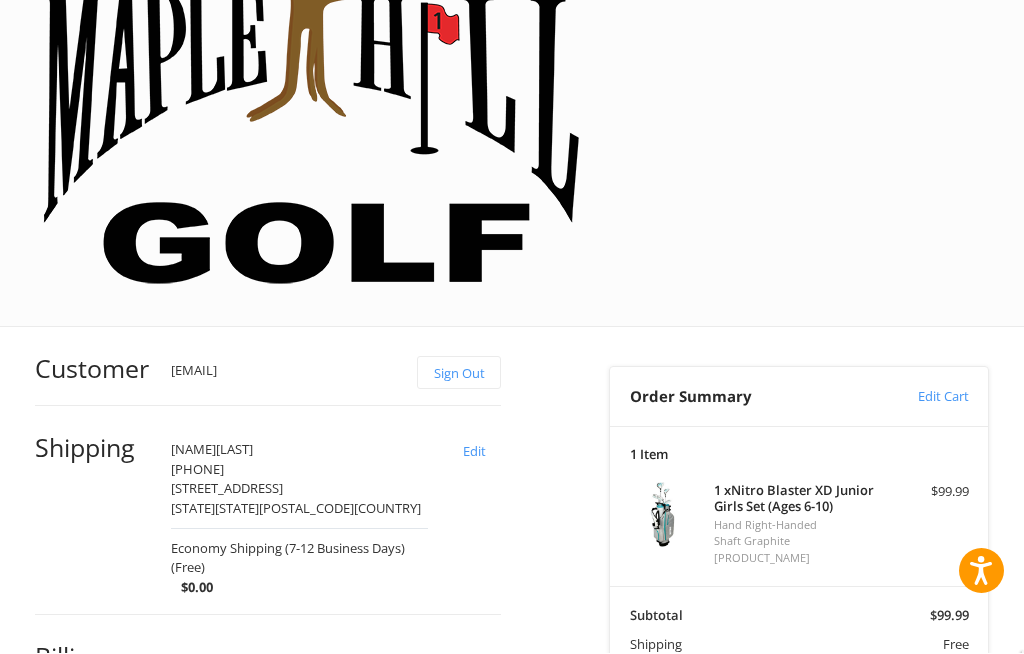 click on "Continue" at bounding box center (98, 877) 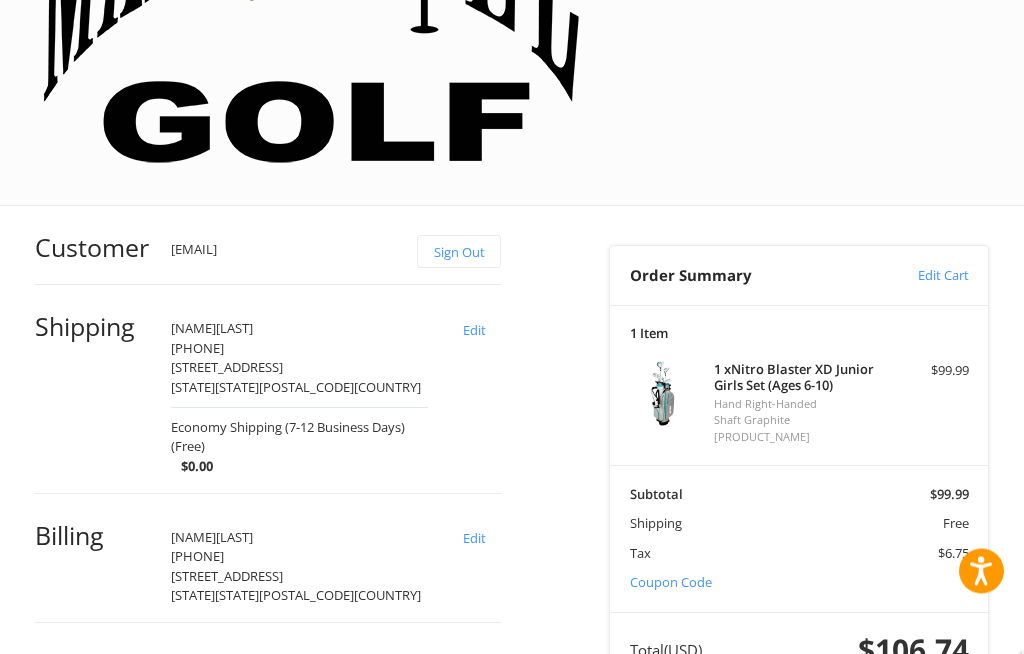 scroll, scrollTop: 0, scrollLeft: 0, axis: both 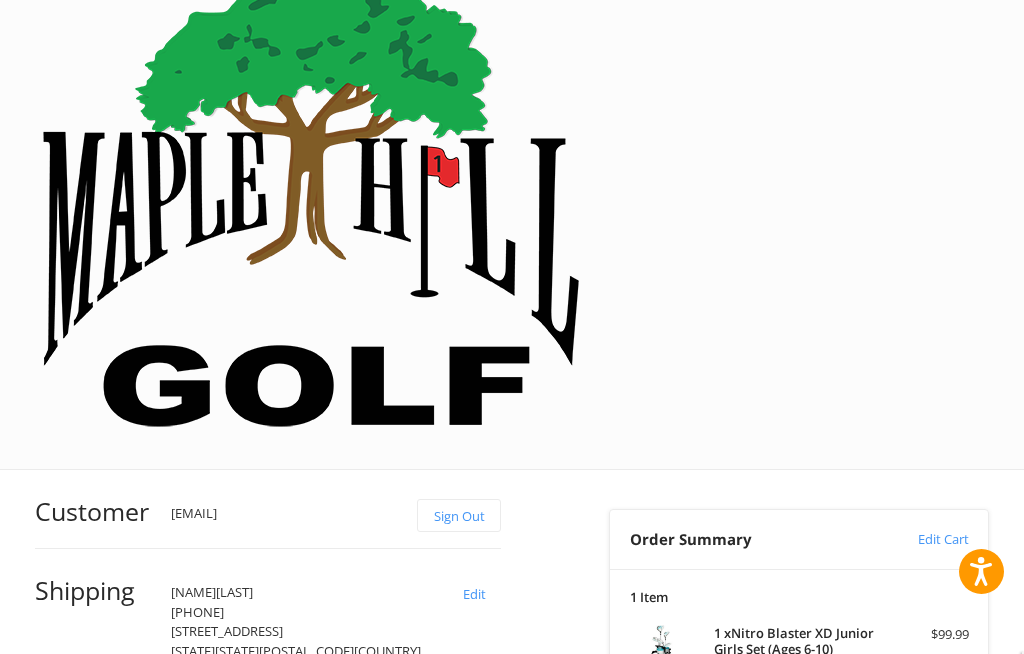 click on "Edit" at bounding box center [474, 802] 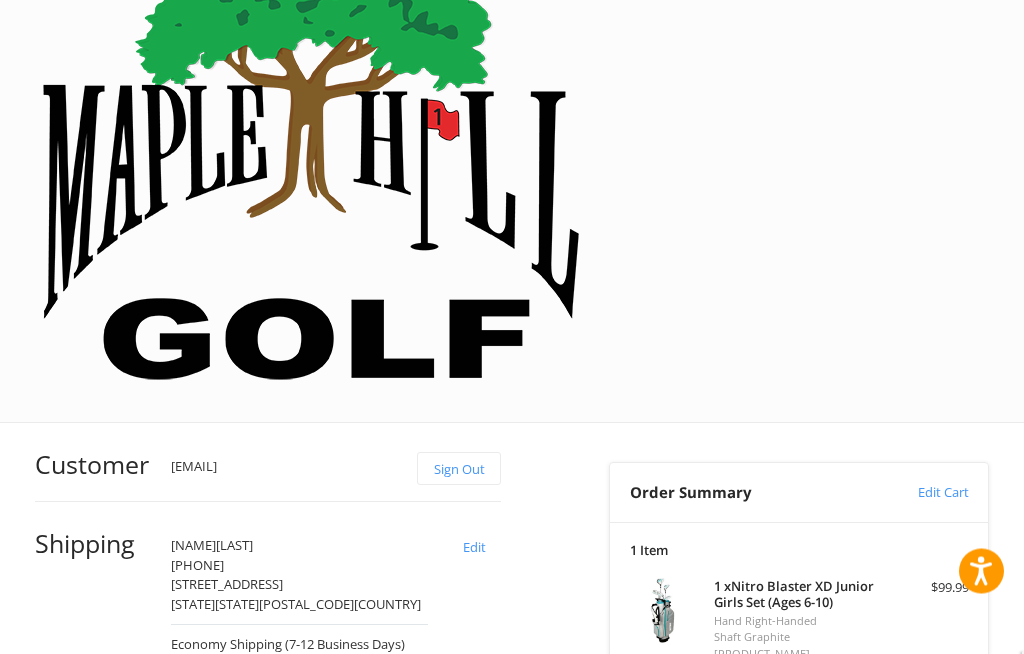 scroll, scrollTop: 218, scrollLeft: 0, axis: vertical 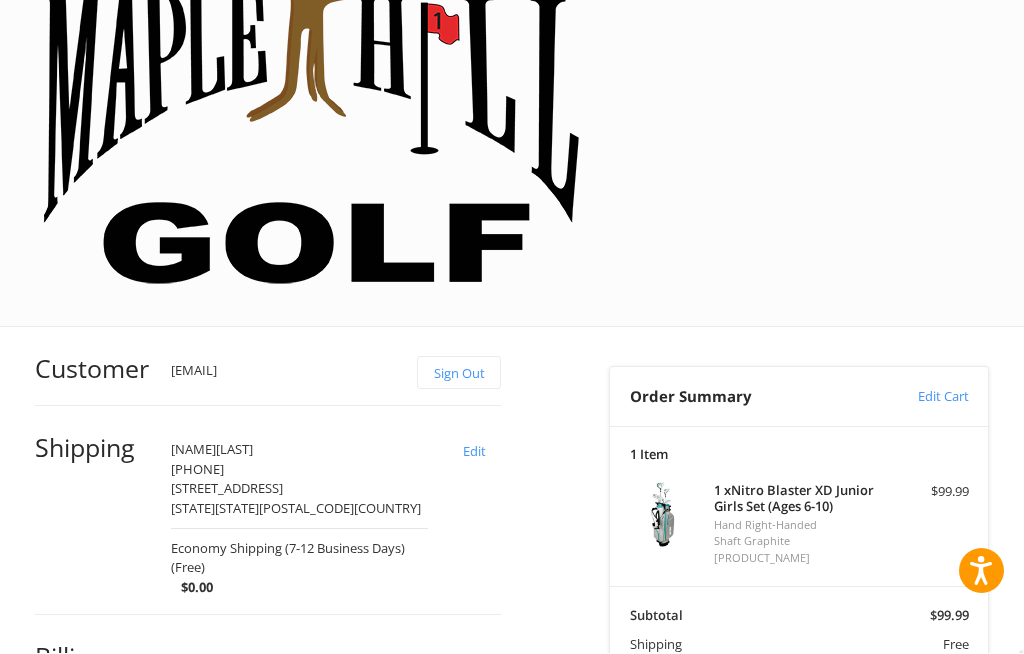 click on "[STREET_ADDRESS]" at bounding box center [268, 786] 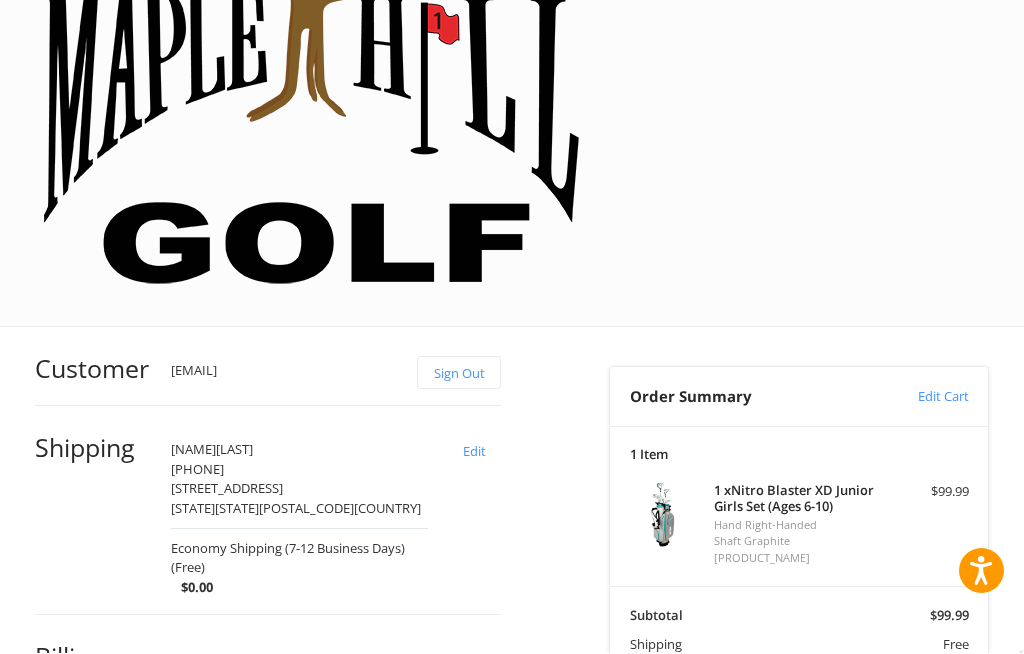 click on "Enter a new address" at bounding box center (267, 849) 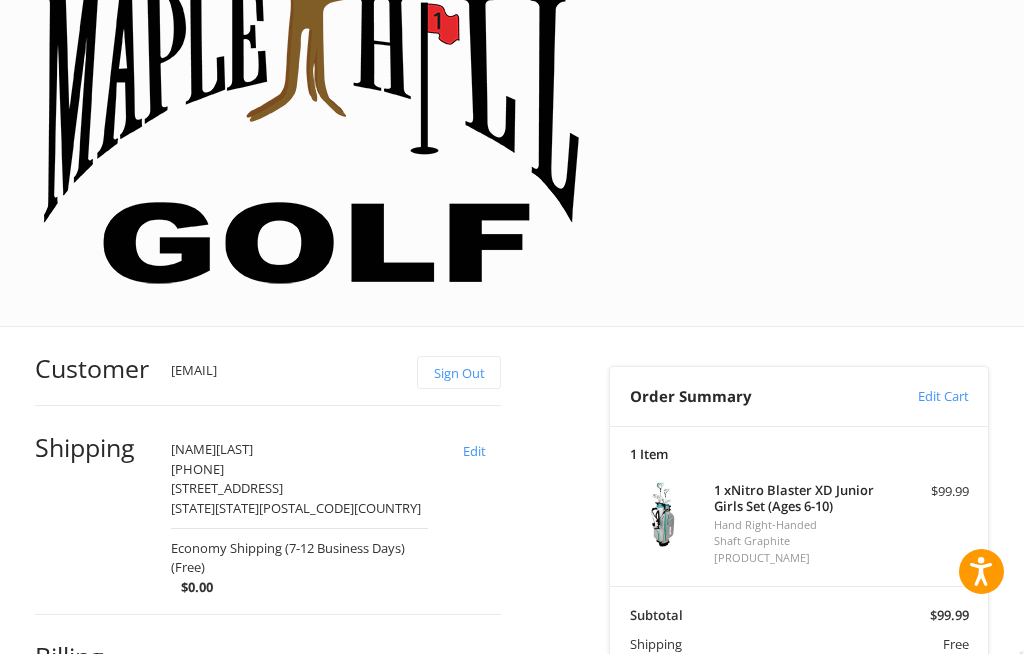 click on "First Name" at bounding box center (147, 831) 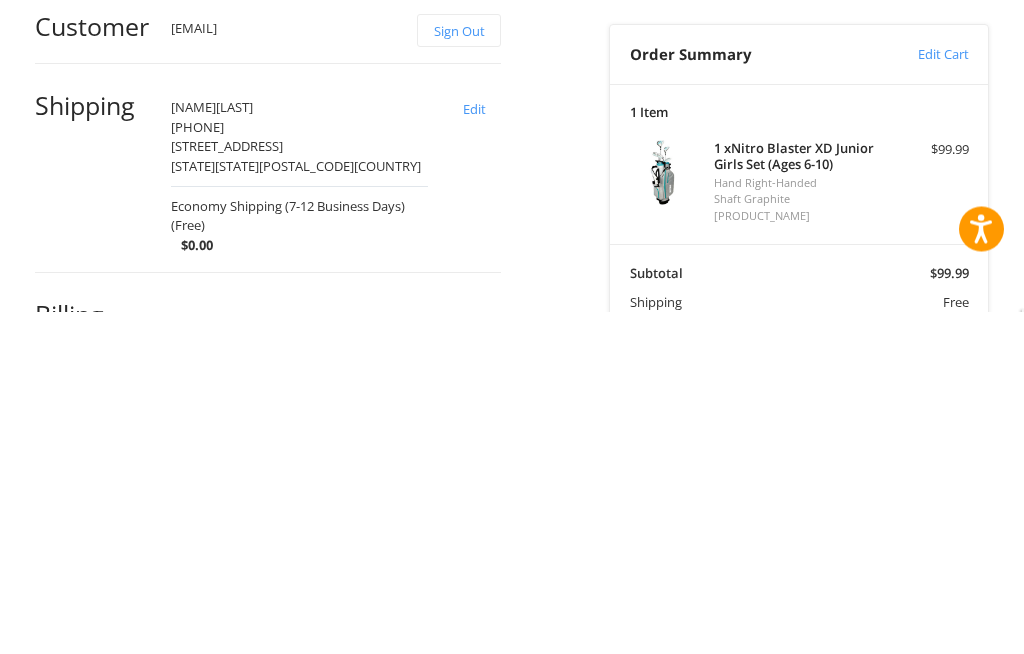 type on "****" 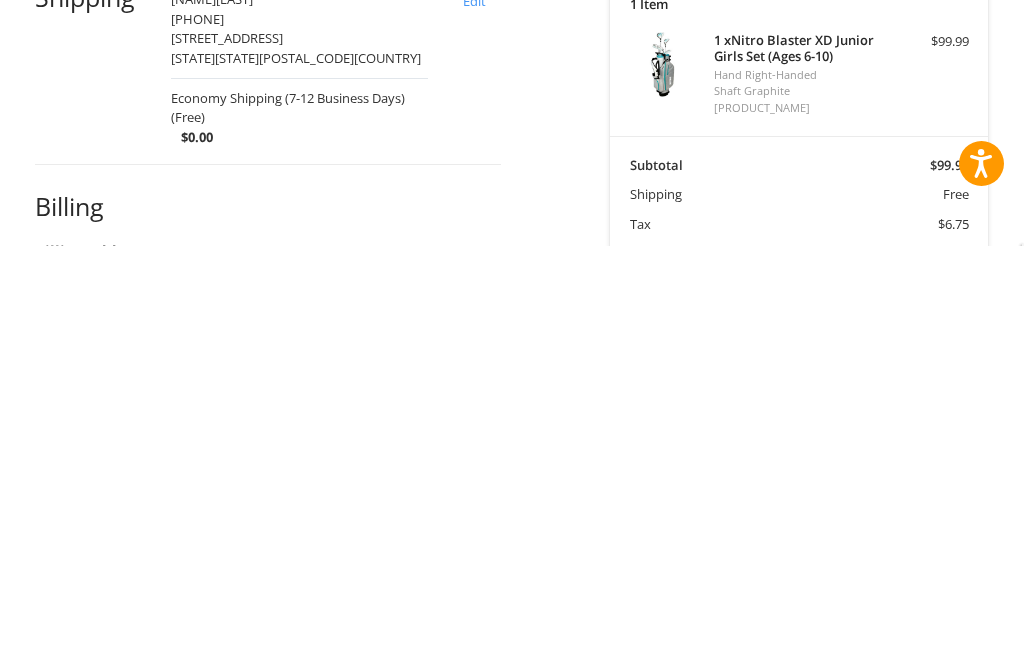 scroll, scrollTop: 261, scrollLeft: 0, axis: vertical 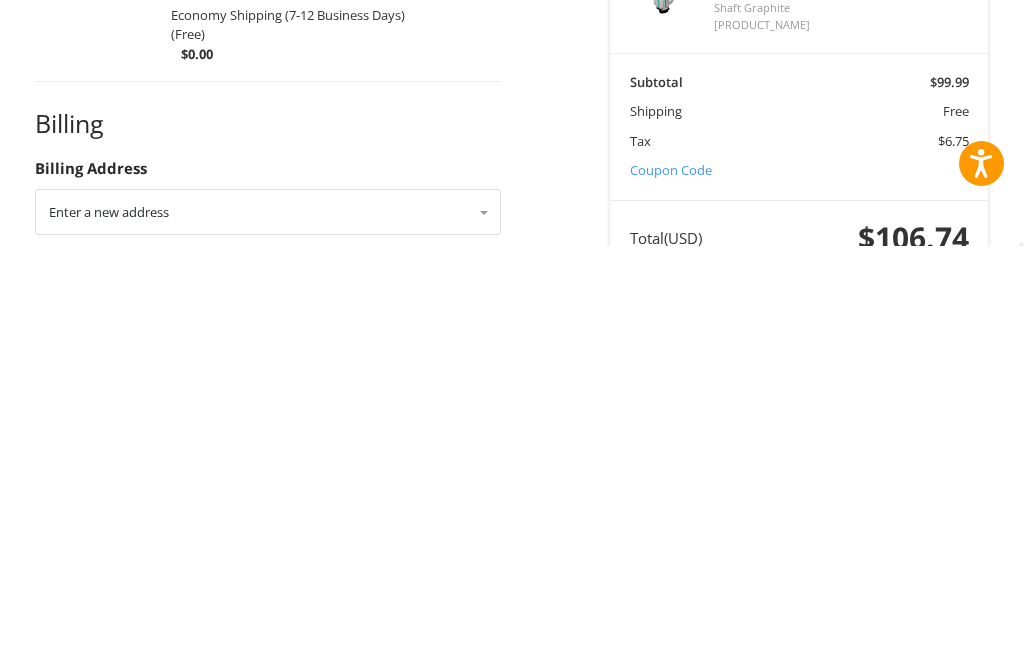 type on "**********" 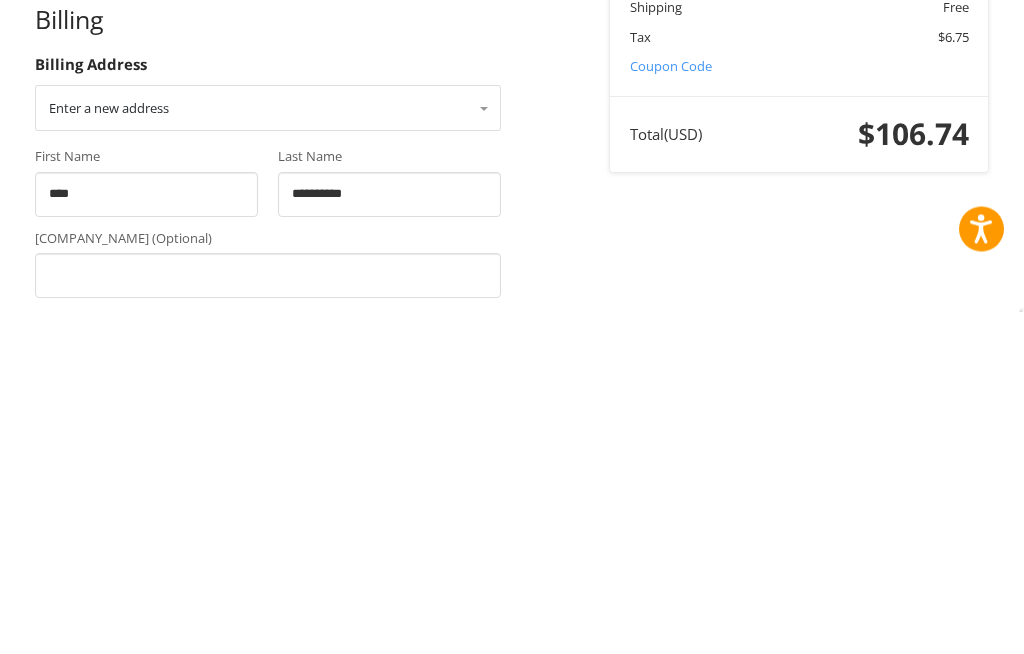 scroll, scrollTop: 520, scrollLeft: 0, axis: vertical 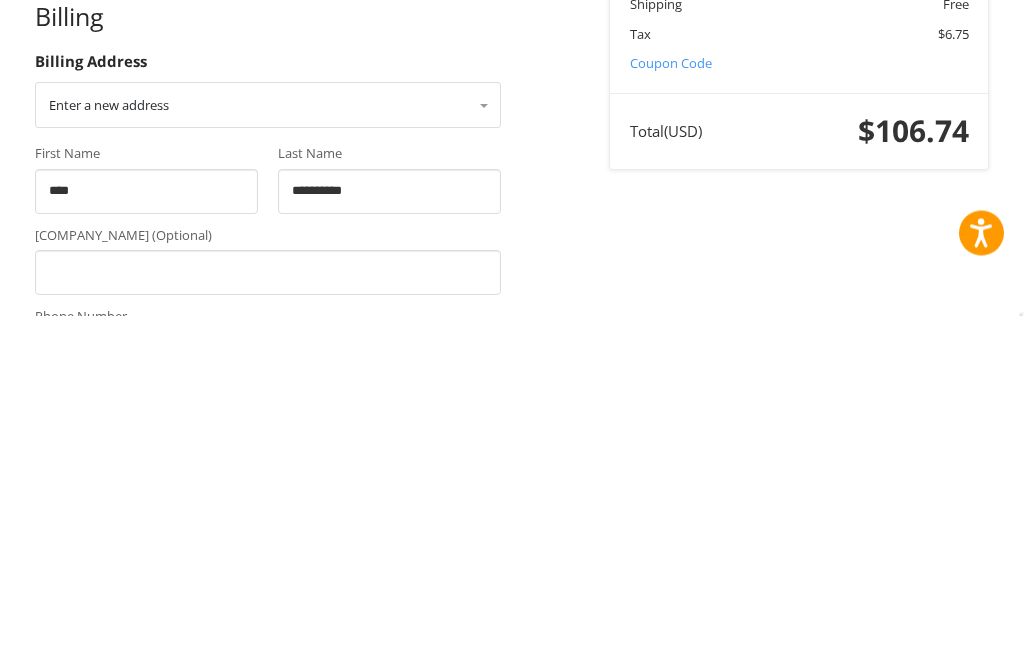 type on "****" 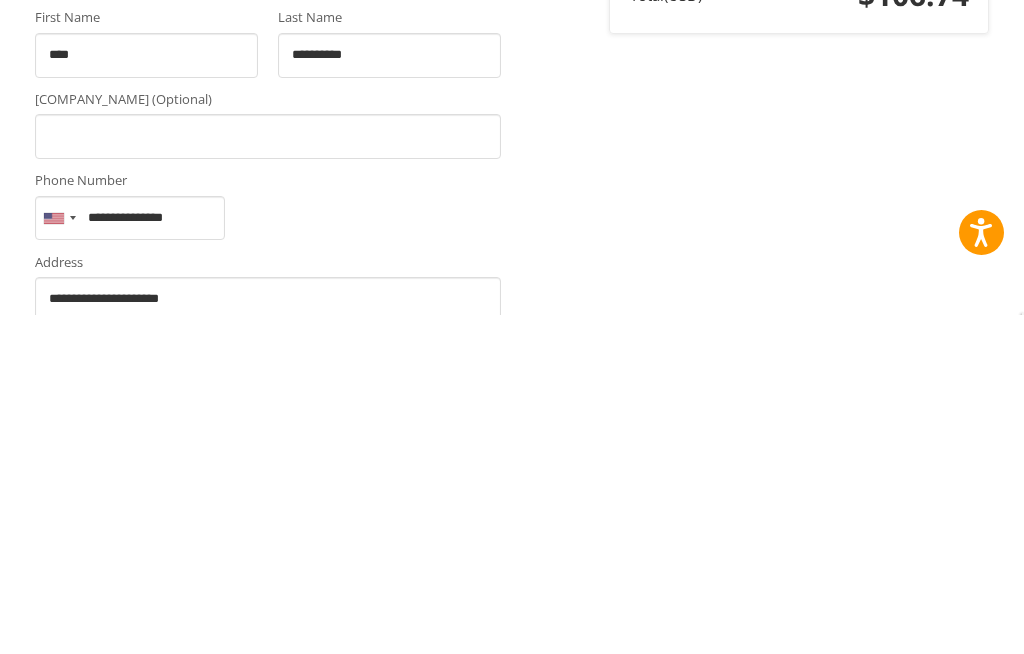 scroll, scrollTop: 674, scrollLeft: 0, axis: vertical 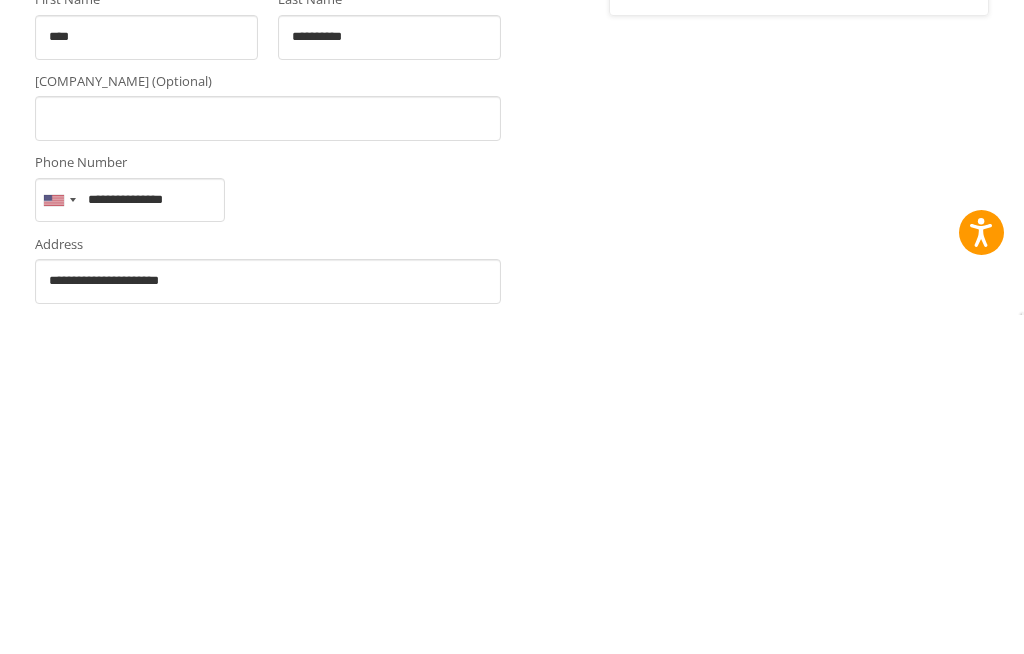type on "******" 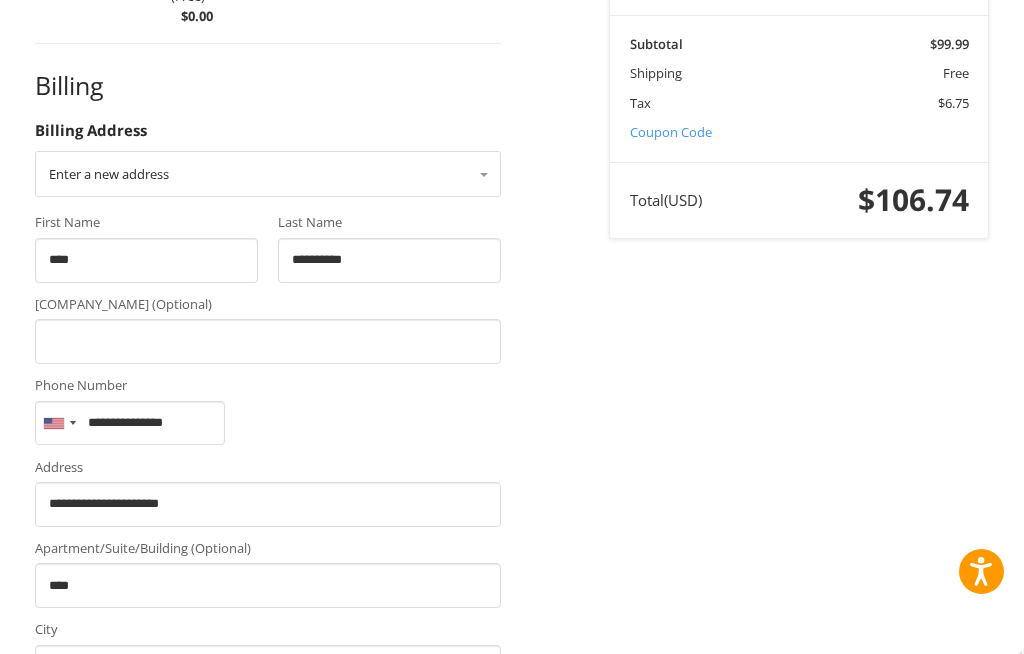 select on "**" 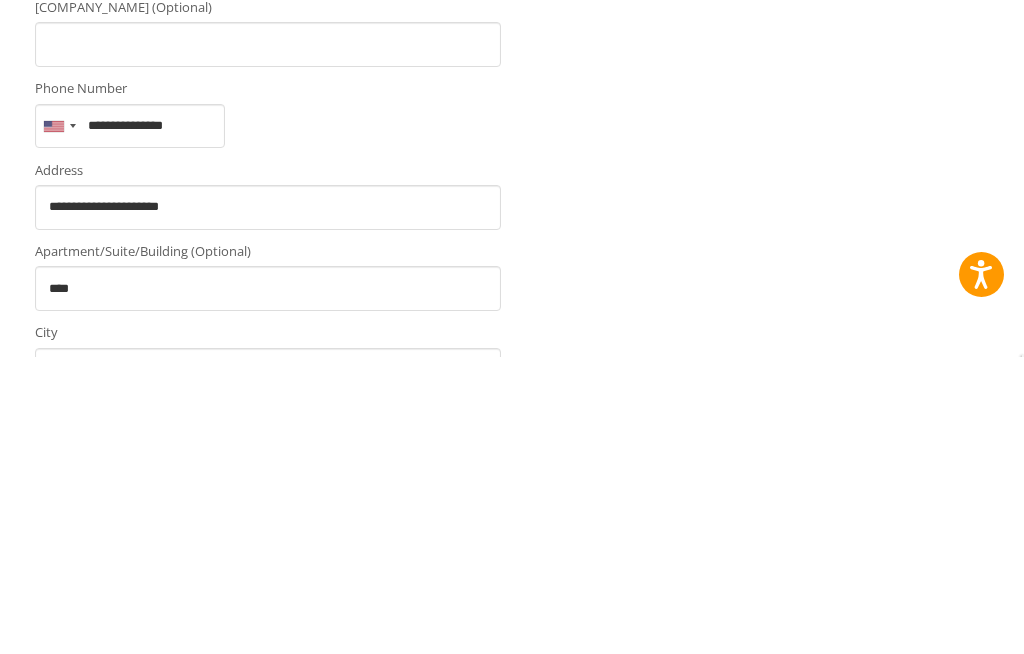 type on "*****" 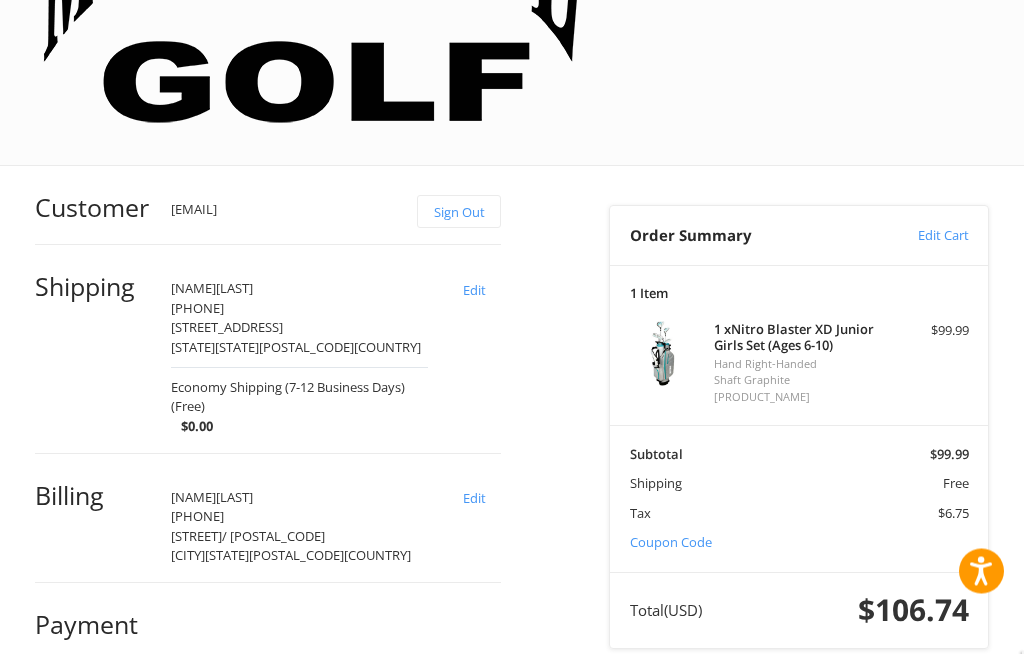 scroll, scrollTop: 389, scrollLeft: 0, axis: vertical 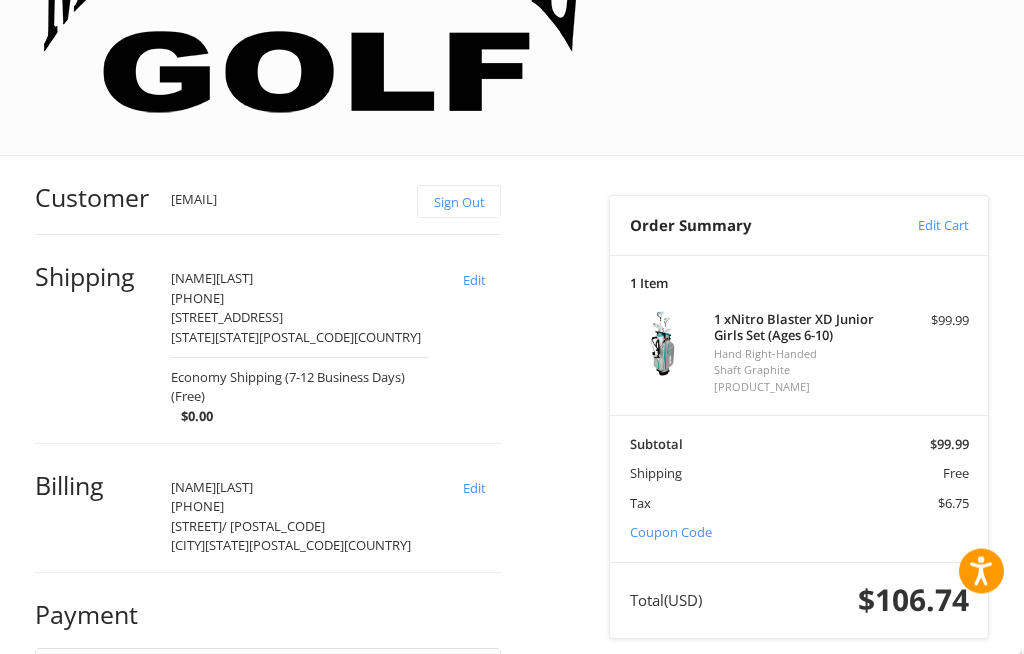 click on "Authorize.net Visa Master Amex Discover Diners Club JCB" at bounding box center [268, 704] 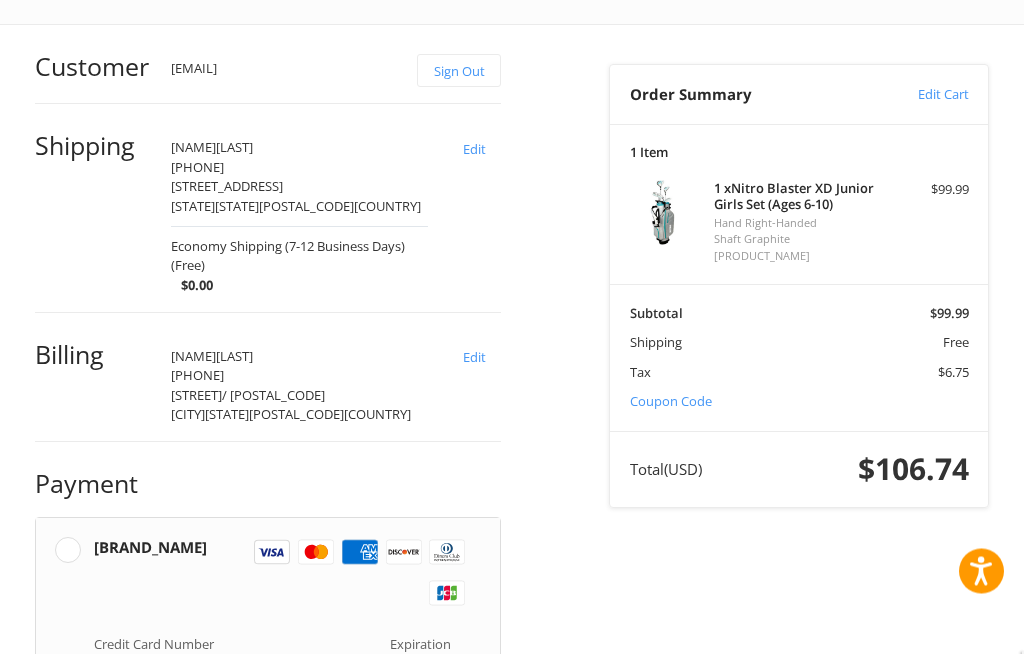 scroll, scrollTop: 521, scrollLeft: 0, axis: vertical 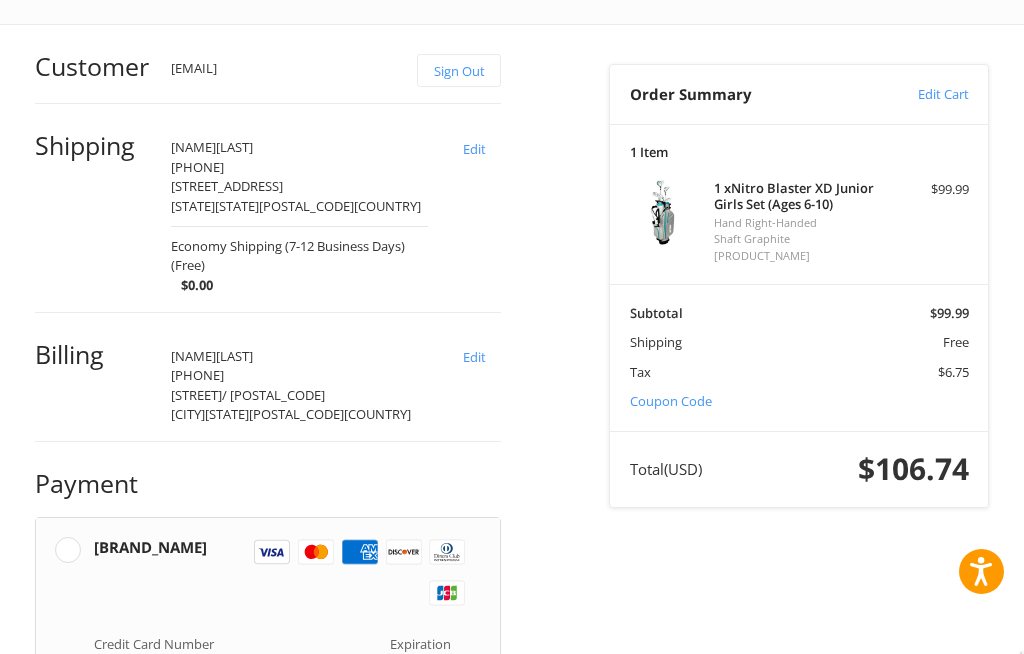 click at bounding box center [268, 844] 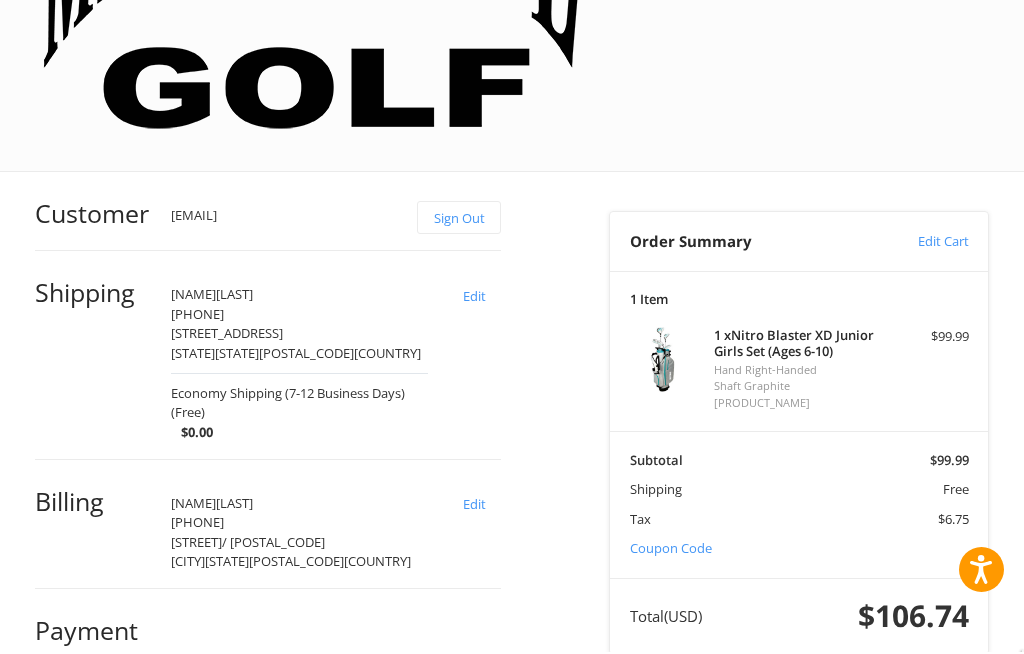 scroll, scrollTop: 324, scrollLeft: 0, axis: vertical 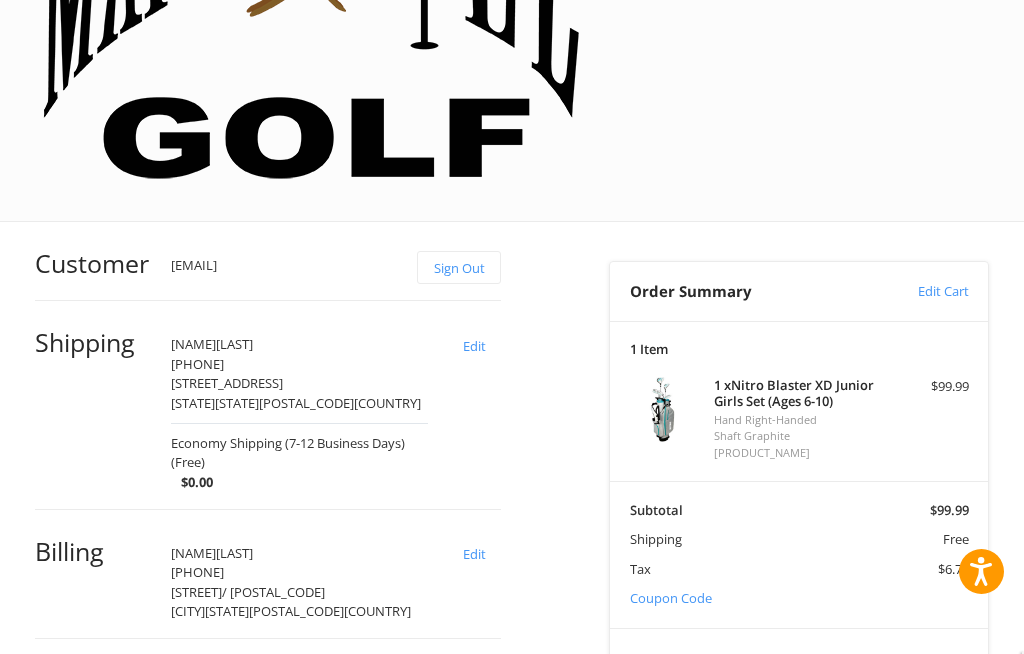 click on "Authorize.net Visa Master Amex Discover Diners Club JCB" at bounding box center (268, 769) 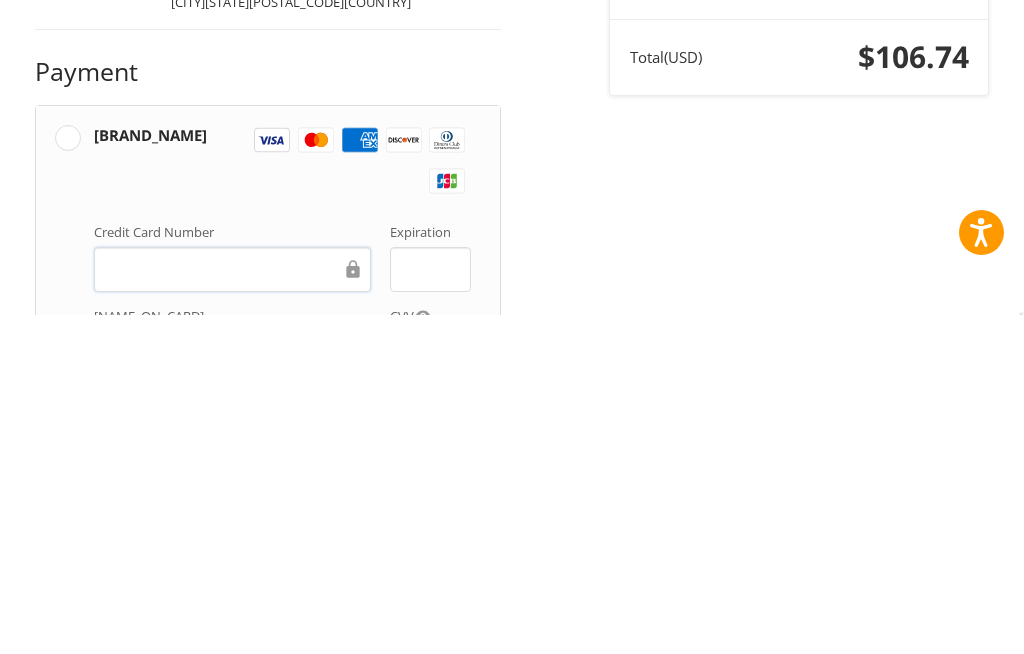 scroll, scrollTop: 618, scrollLeft: 0, axis: vertical 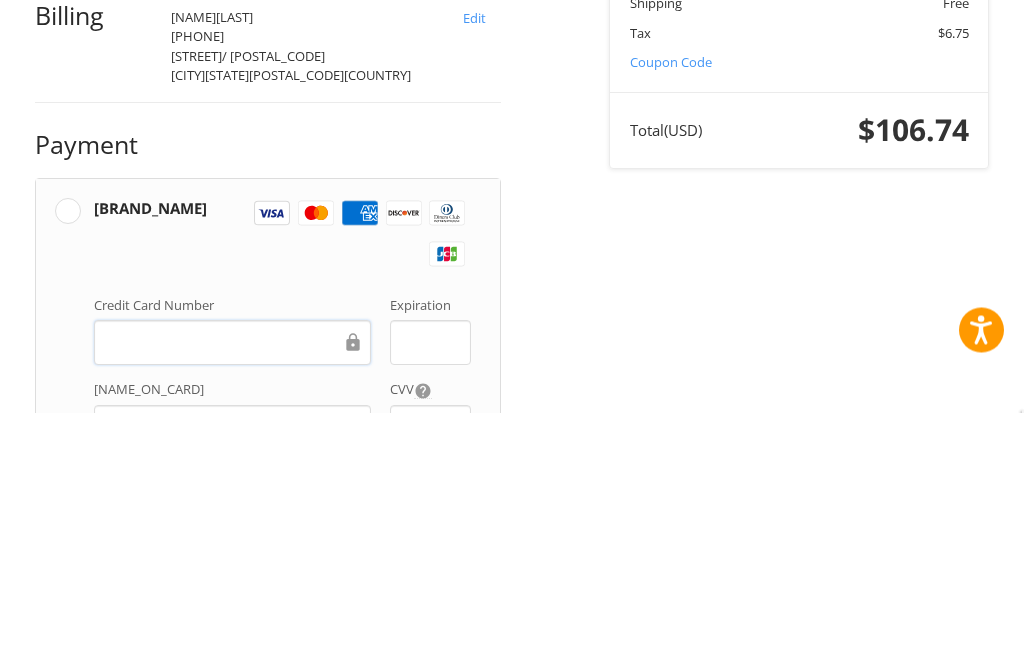click at bounding box center (268, 747) 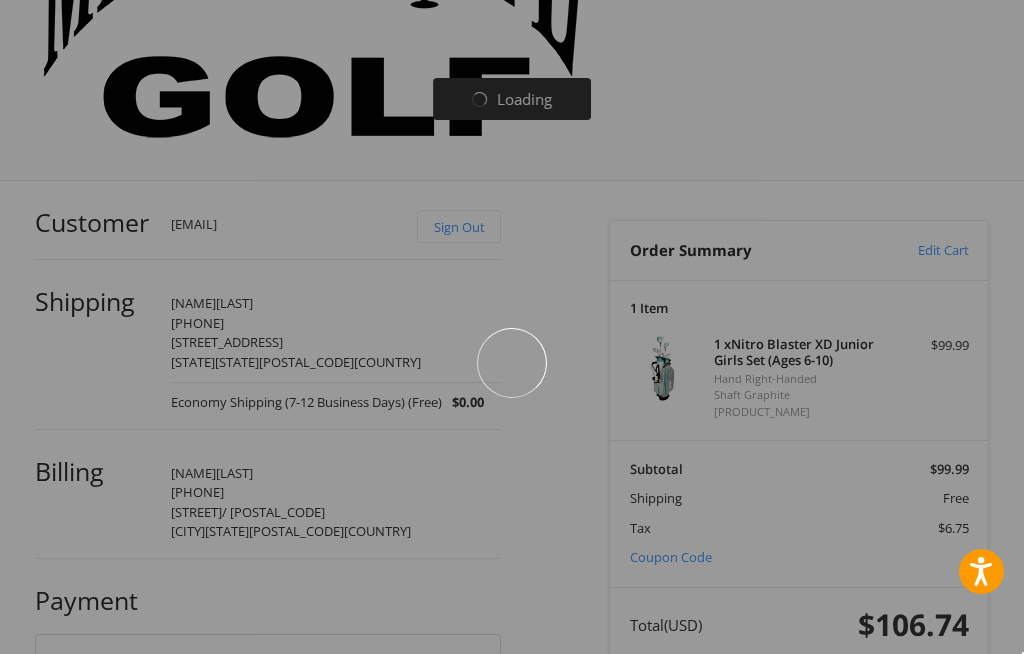 scroll, scrollTop: 396, scrollLeft: 0, axis: vertical 